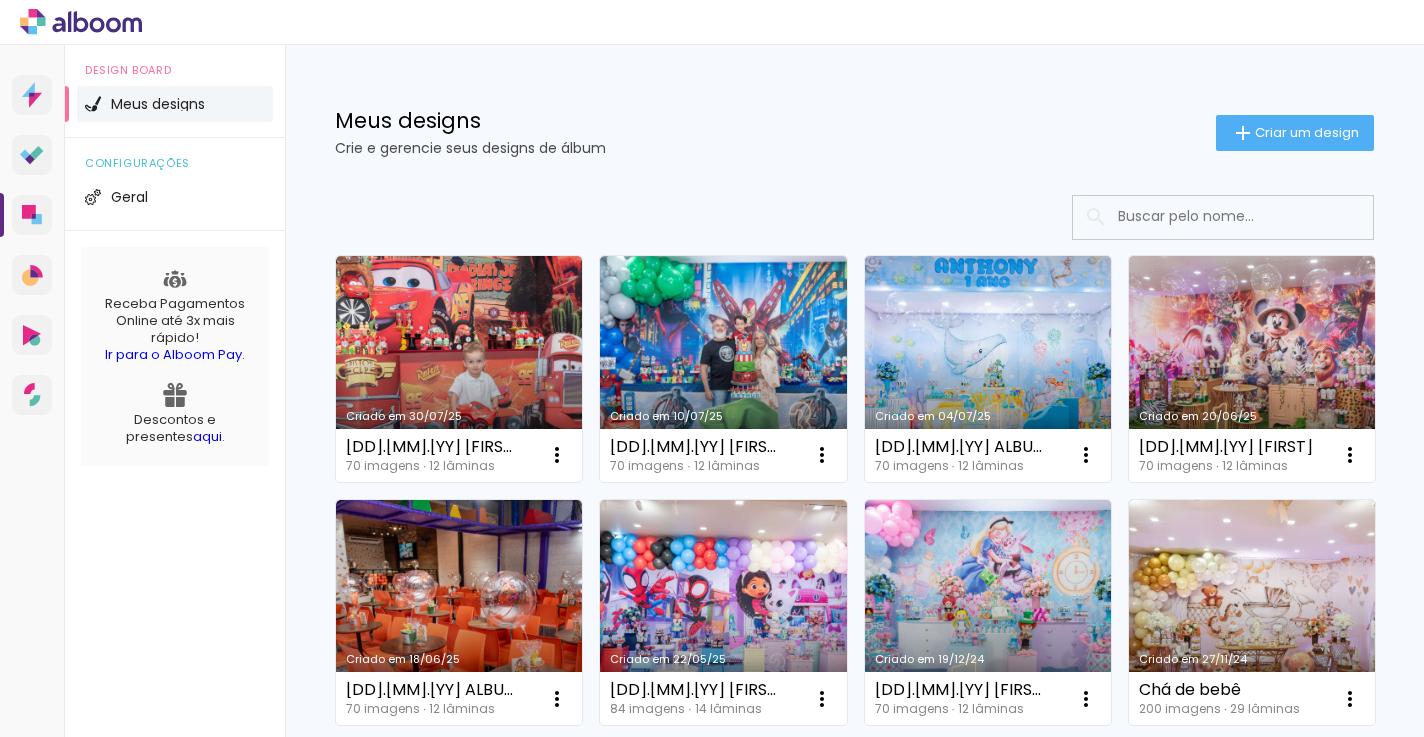 scroll, scrollTop: 0, scrollLeft: 0, axis: both 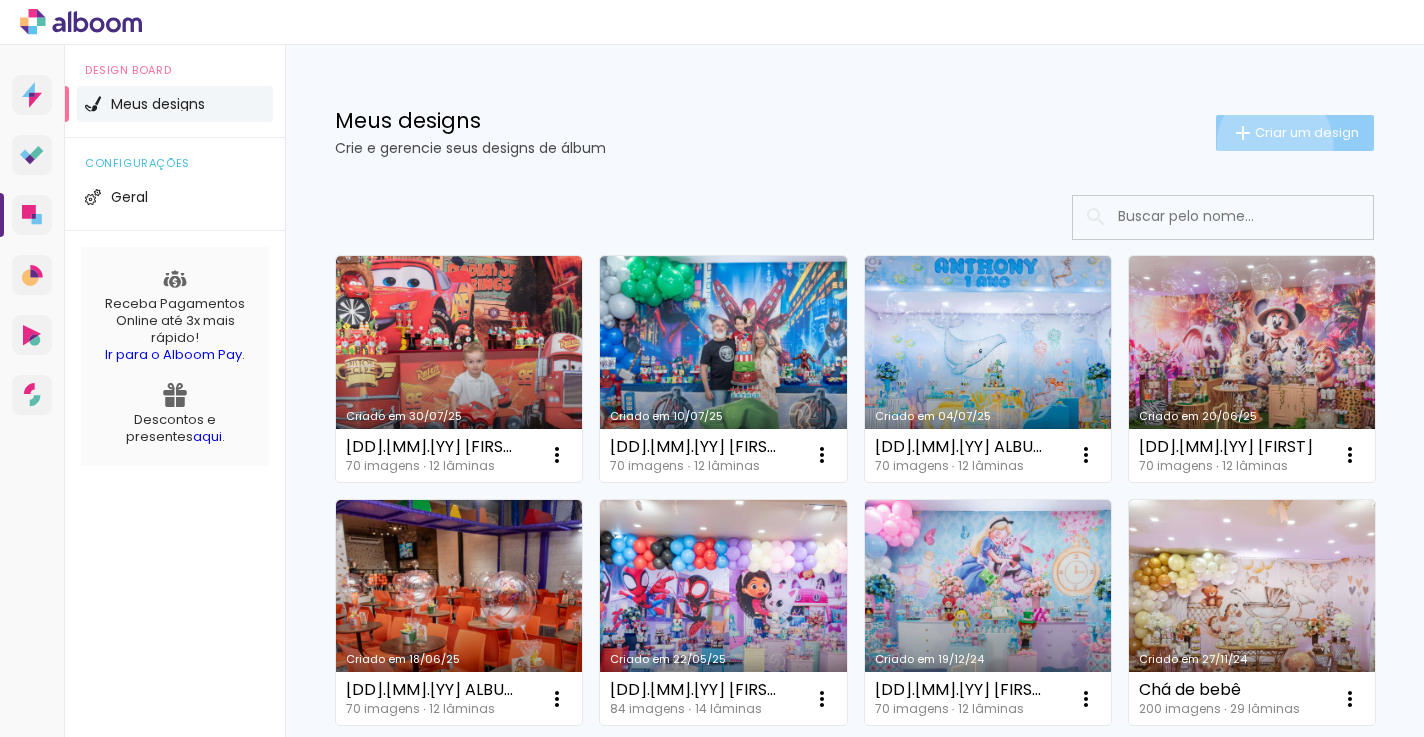 click on "Criar um design" 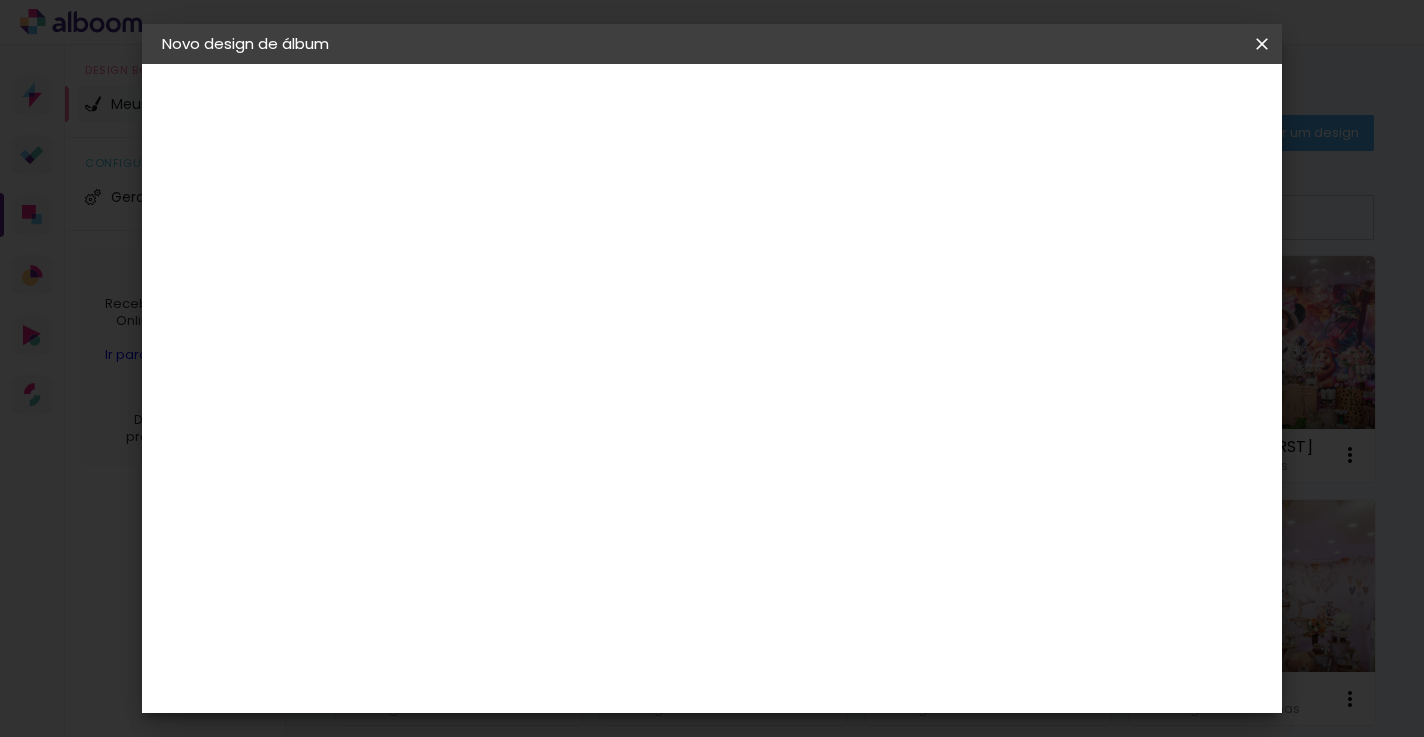 drag, startPoint x: 744, startPoint y: 274, endPoint x: 742, endPoint y: 287, distance: 13.152946 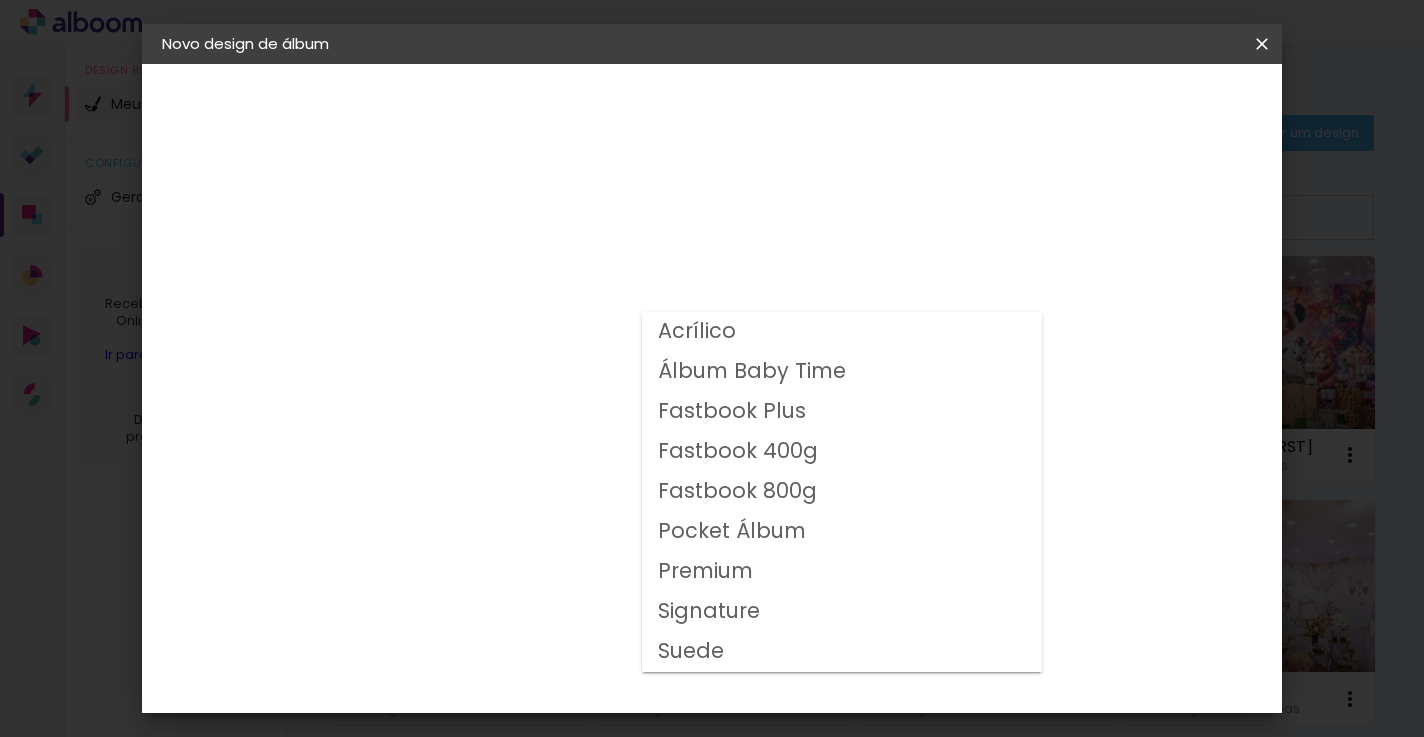 click on "Fastbook 400g" at bounding box center [842, 452] 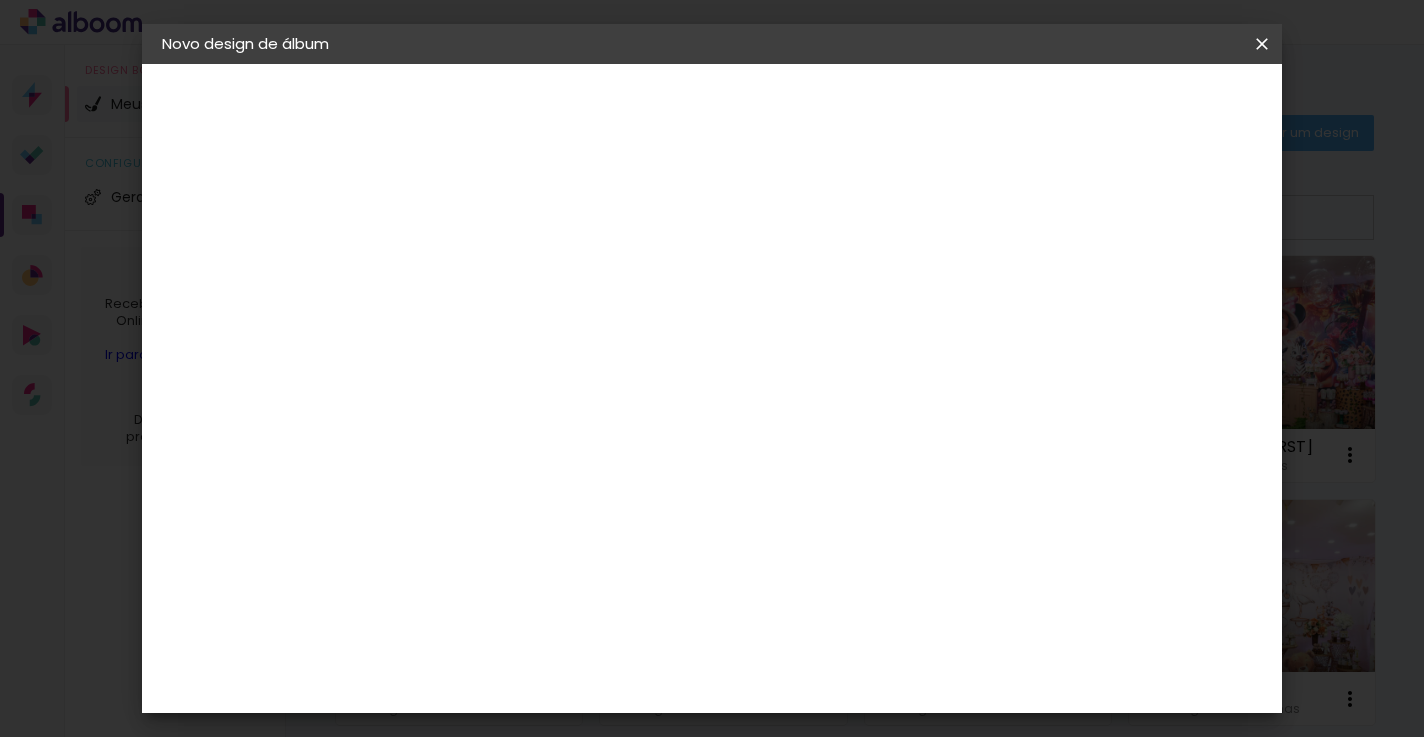 scroll, scrollTop: 200, scrollLeft: 0, axis: vertical 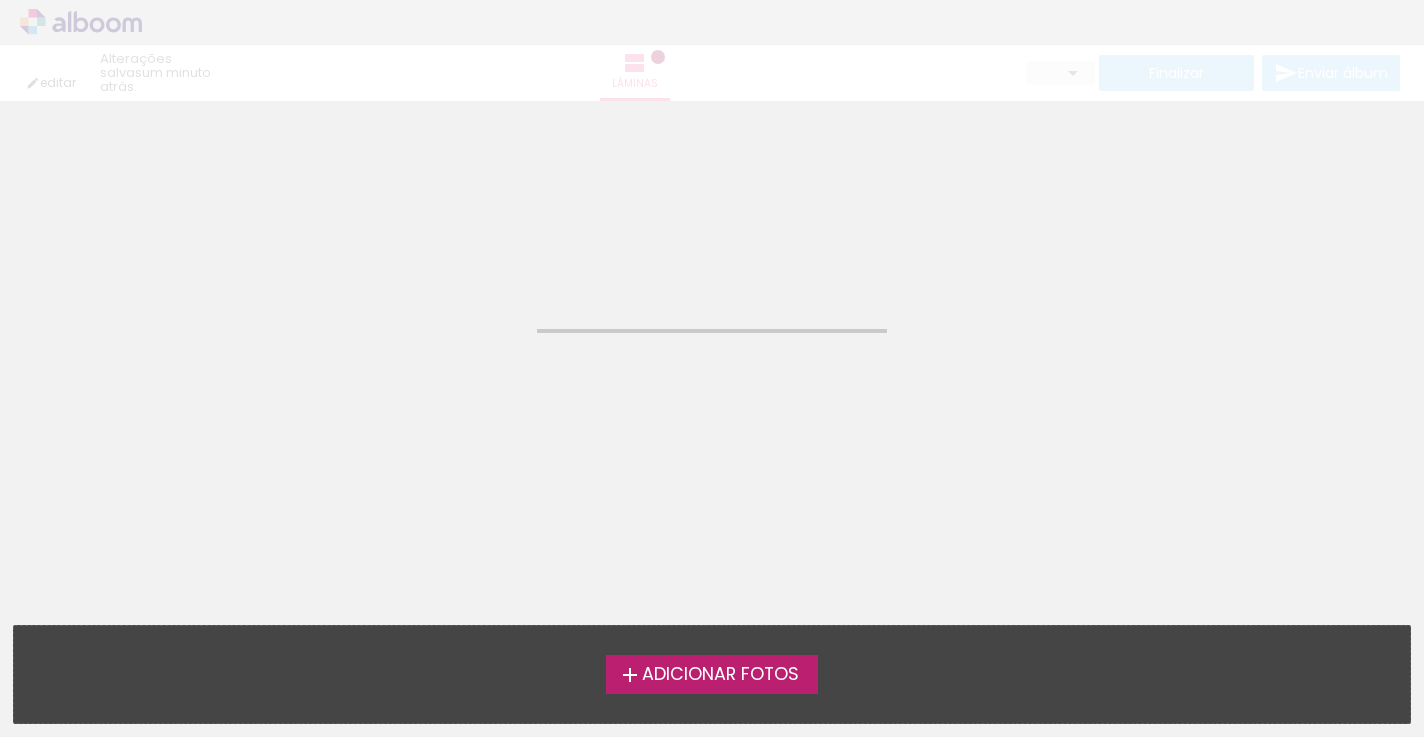 click on "Adicionar Fotos" at bounding box center [720, 675] 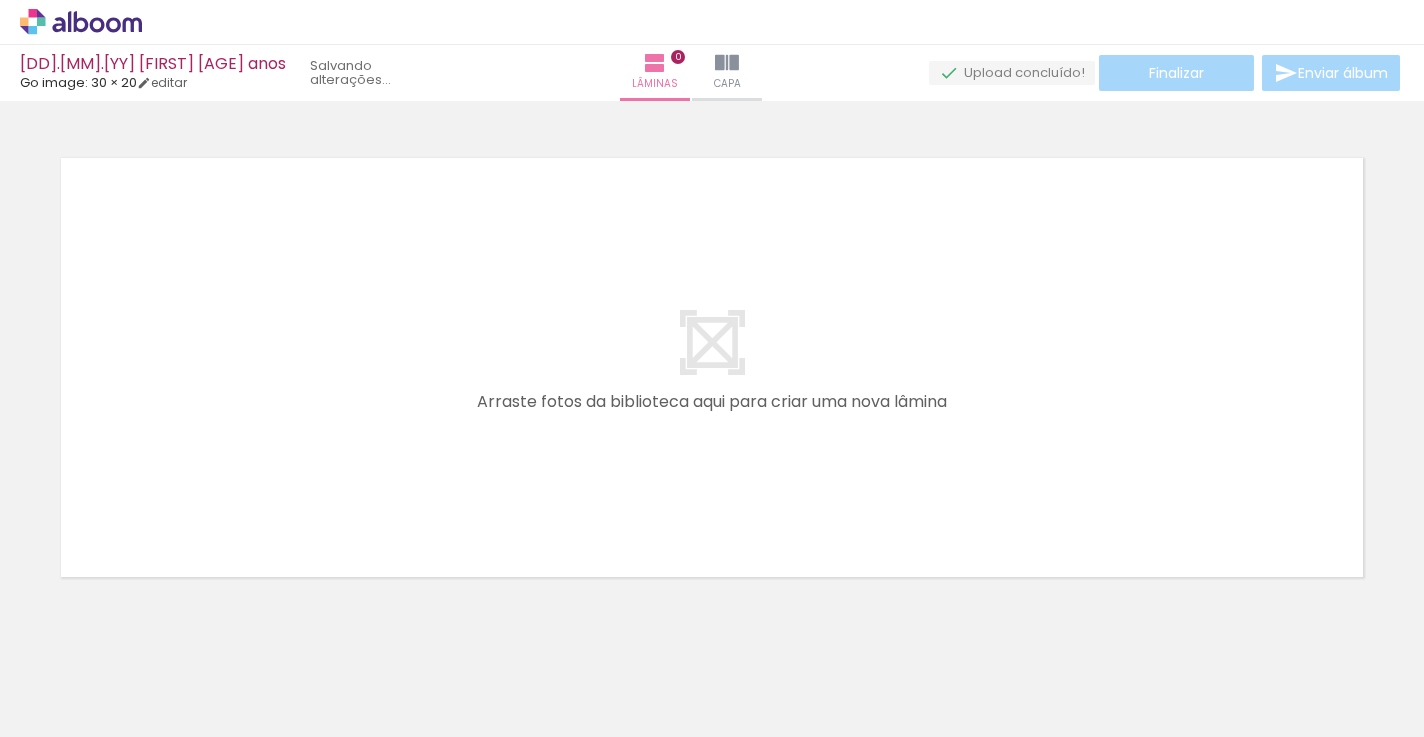 scroll, scrollTop: 23, scrollLeft: 0, axis: vertical 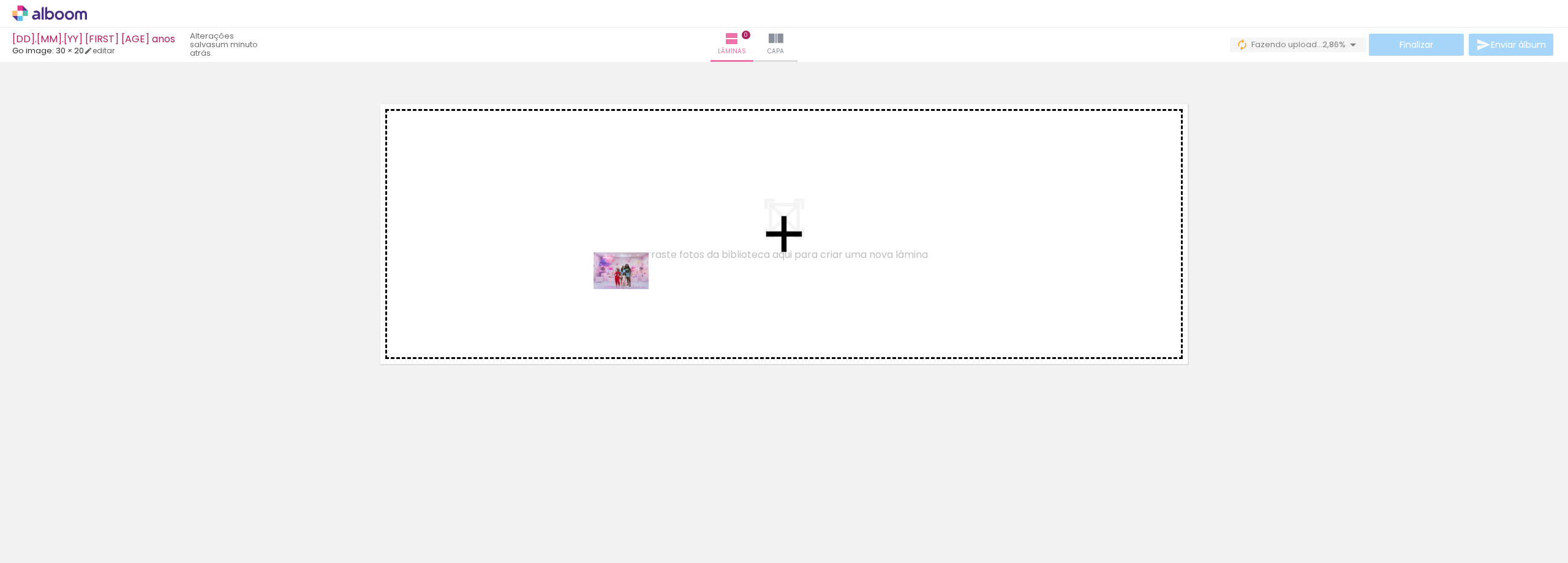 drag, startPoint x: 141, startPoint y: 524, endPoint x: 652, endPoint y: 265, distance: 572.88917 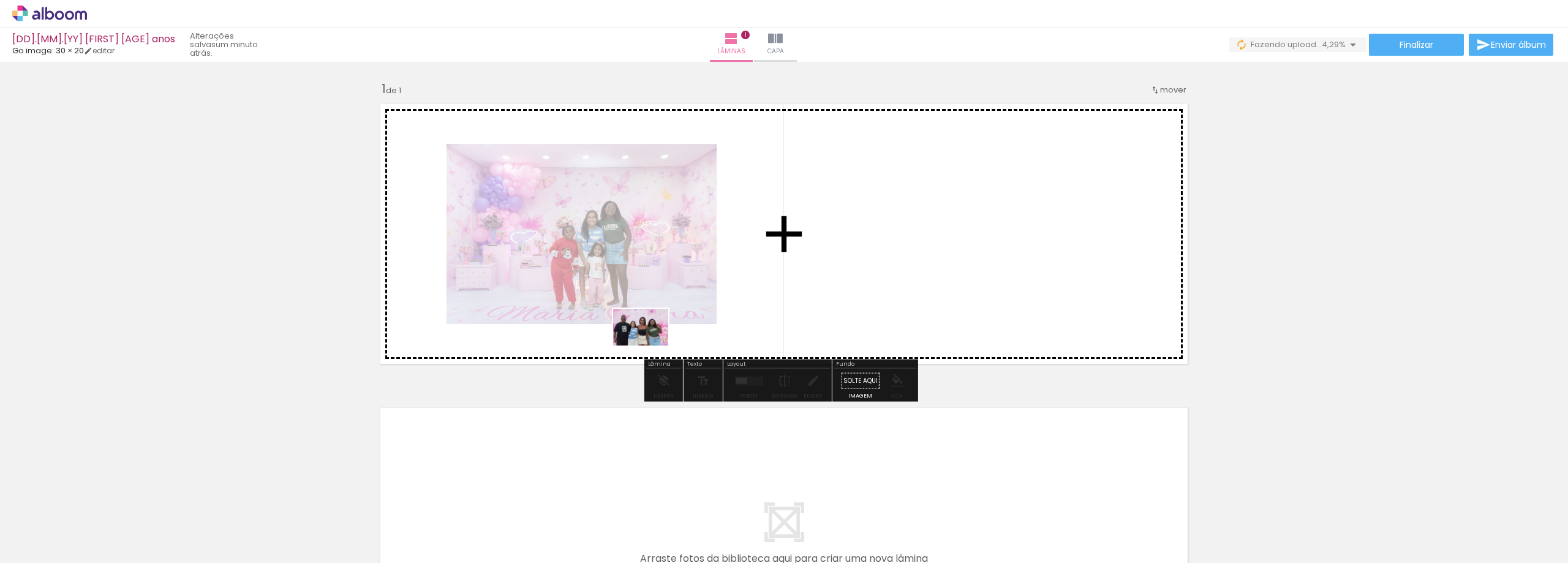 drag, startPoint x: 216, startPoint y: 513, endPoint x: 874, endPoint y: 253, distance: 707.5055 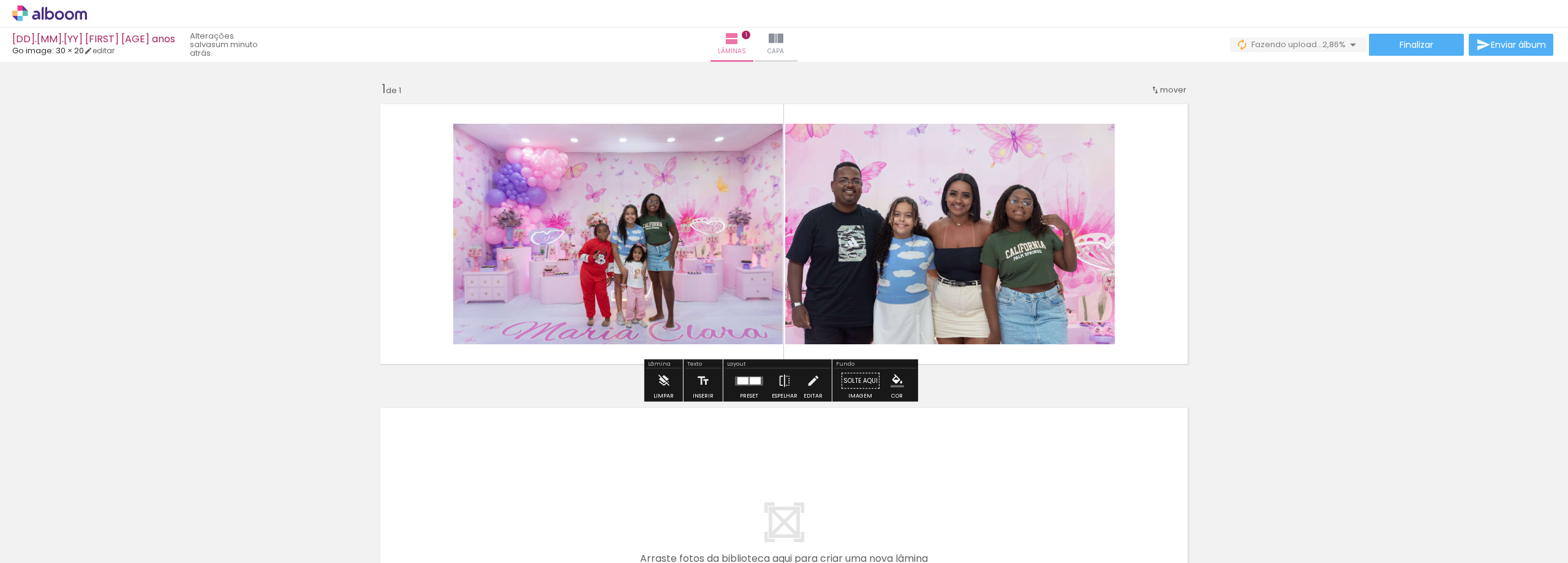 scroll, scrollTop: 123, scrollLeft: 0, axis: vertical 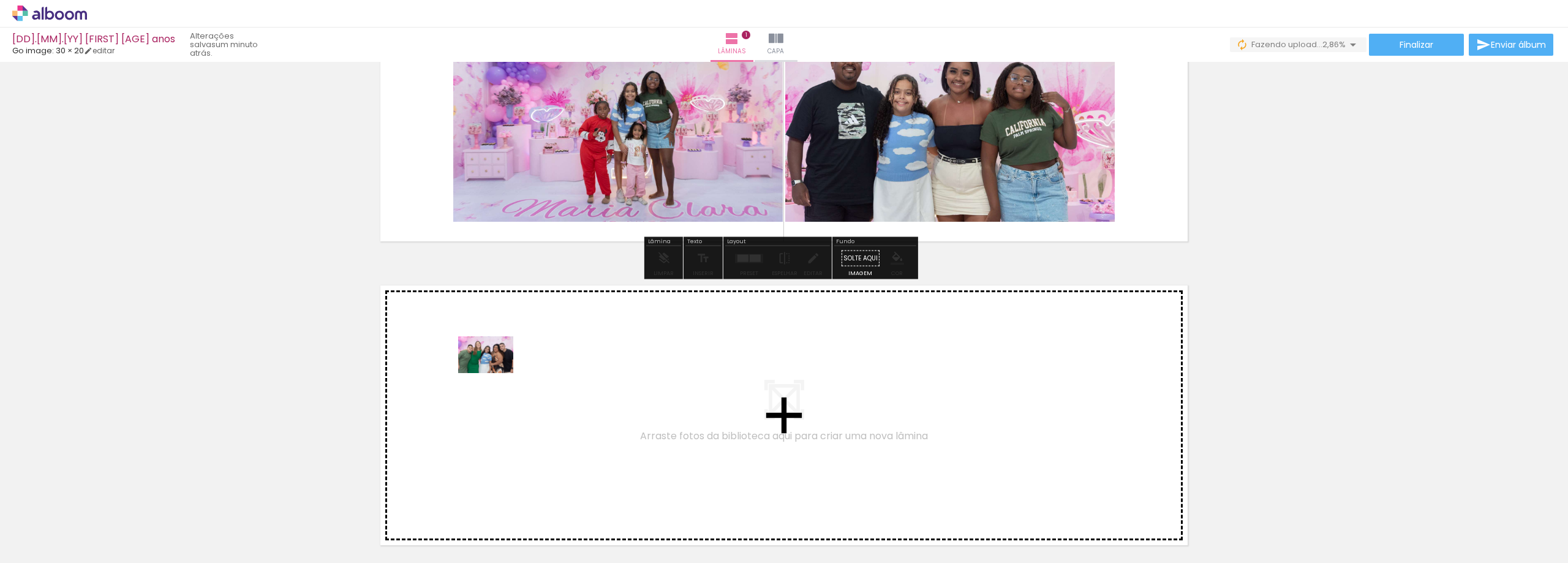 drag, startPoint x: 263, startPoint y: 521, endPoint x: 502, endPoint y: 371, distance: 282.17193 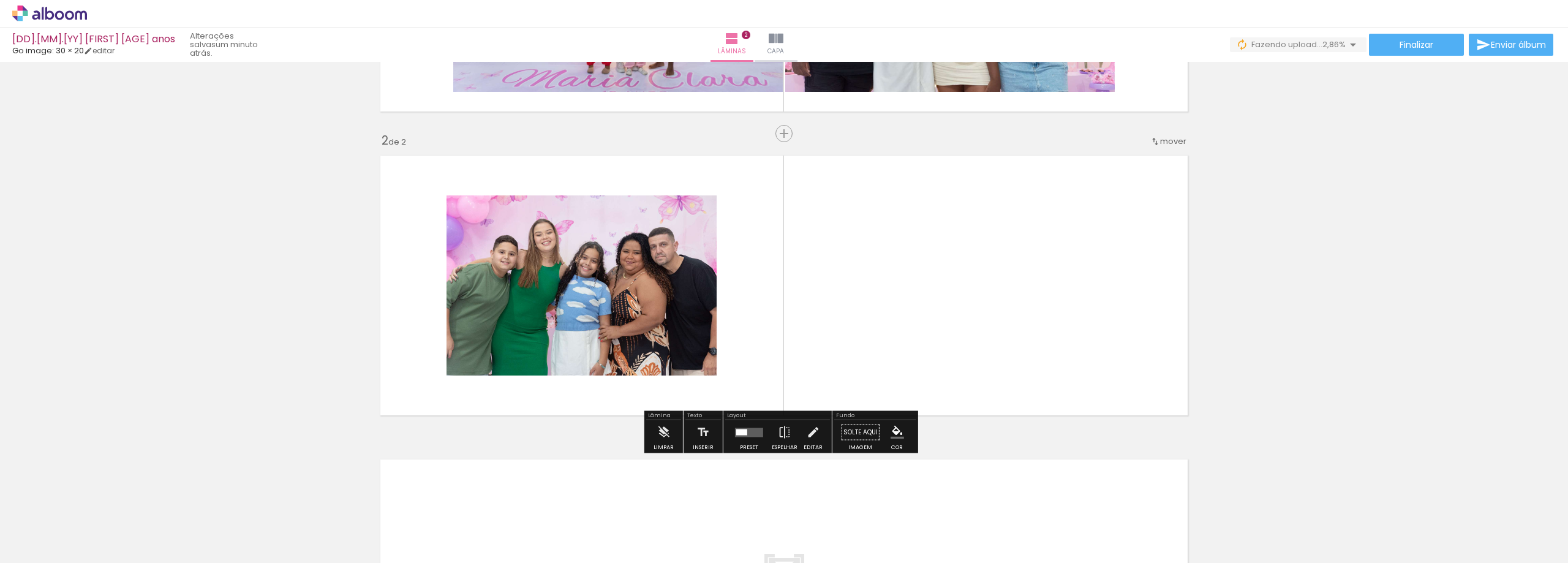 scroll, scrollTop: 264, scrollLeft: 0, axis: vertical 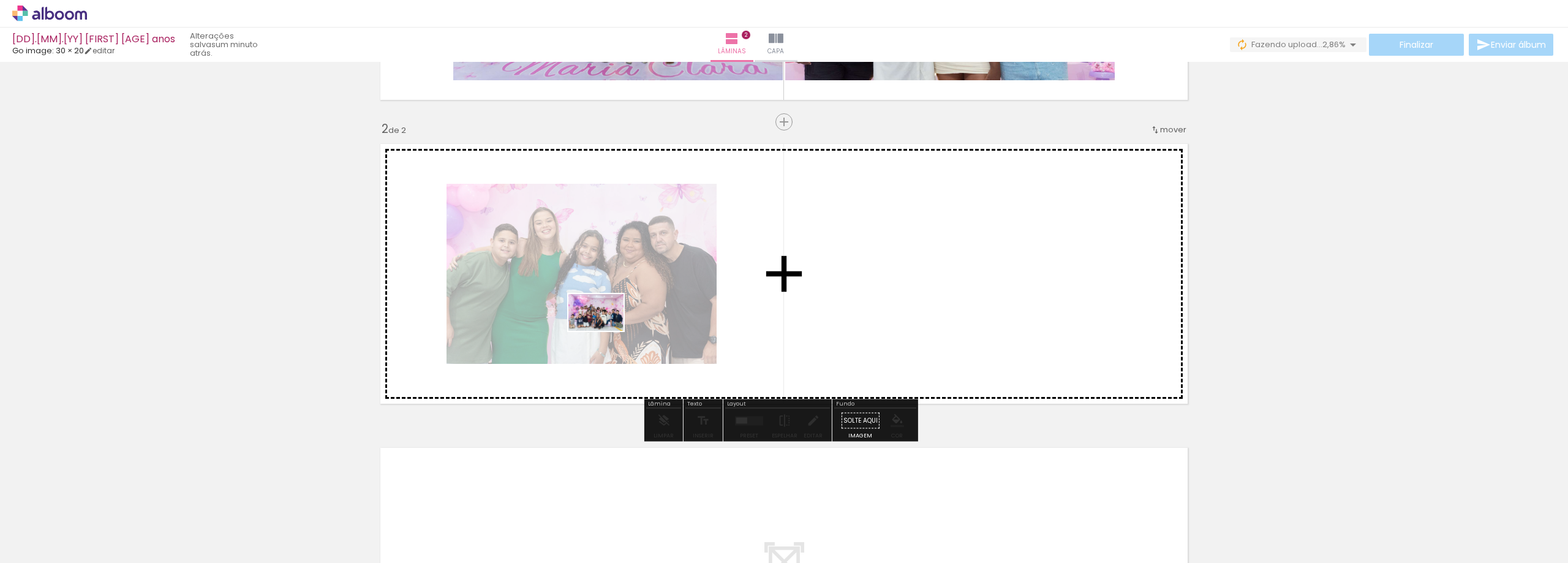 drag, startPoint x: 341, startPoint y: 522, endPoint x: 598, endPoint y: 352, distance: 308.13796 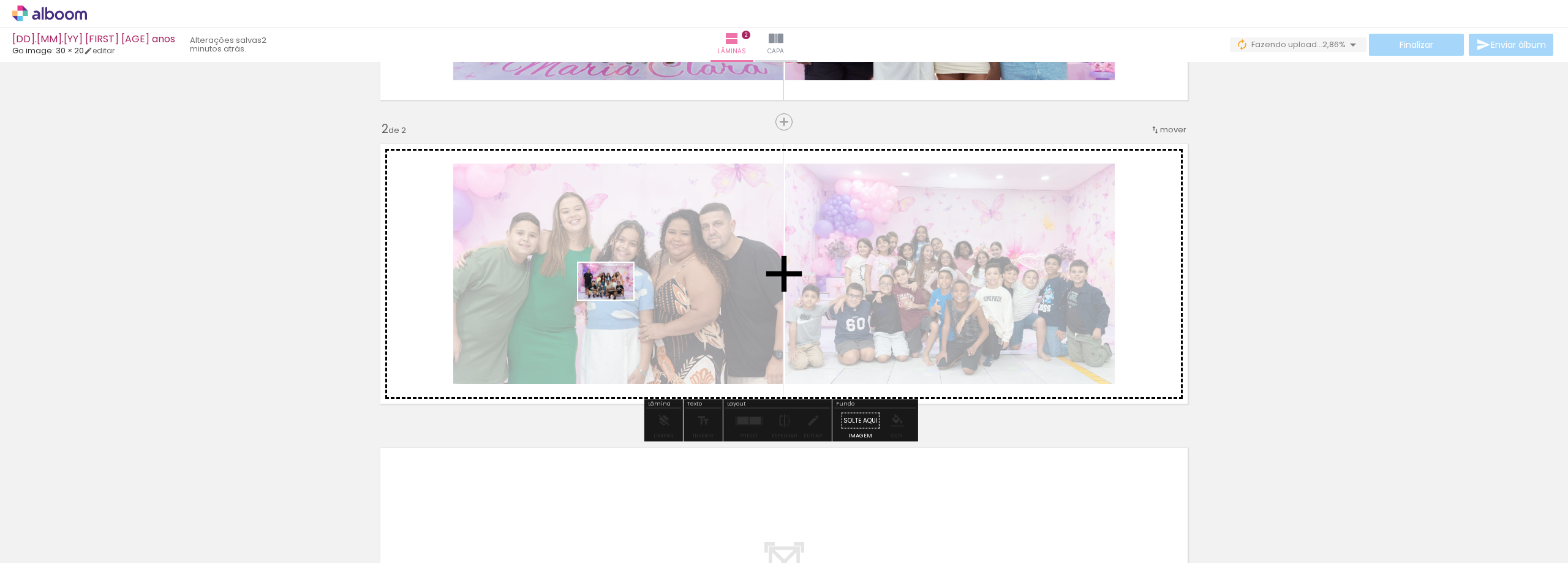 drag, startPoint x: 398, startPoint y: 523, endPoint x: 615, endPoint y: 300, distance: 311.15591 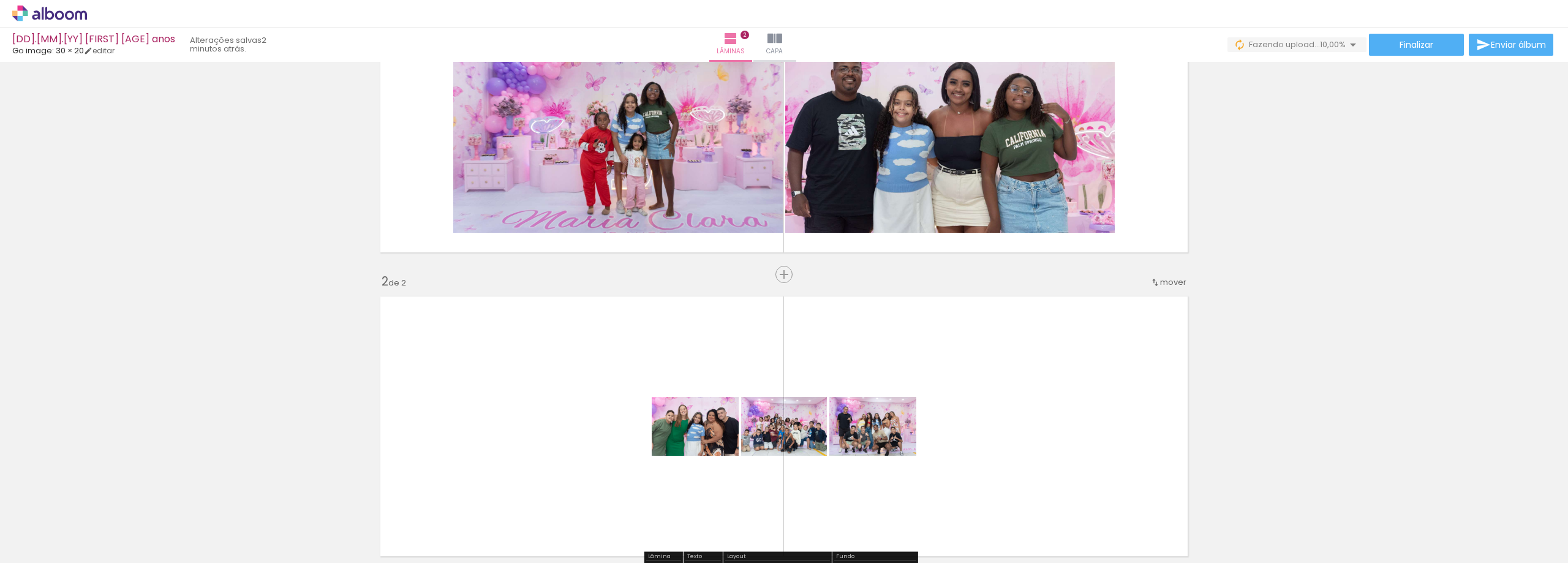 scroll, scrollTop: 142, scrollLeft: 0, axis: vertical 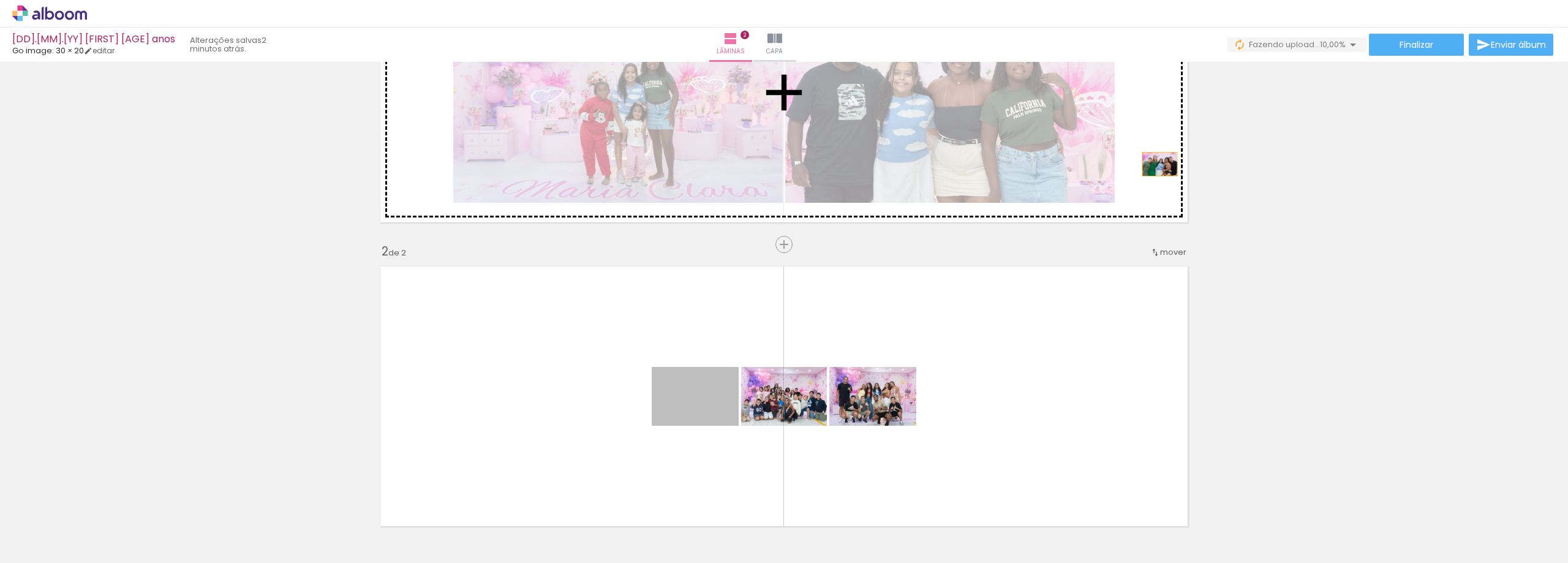drag, startPoint x: 707, startPoint y: 421, endPoint x: 1155, endPoint y: 164, distance: 516.48136 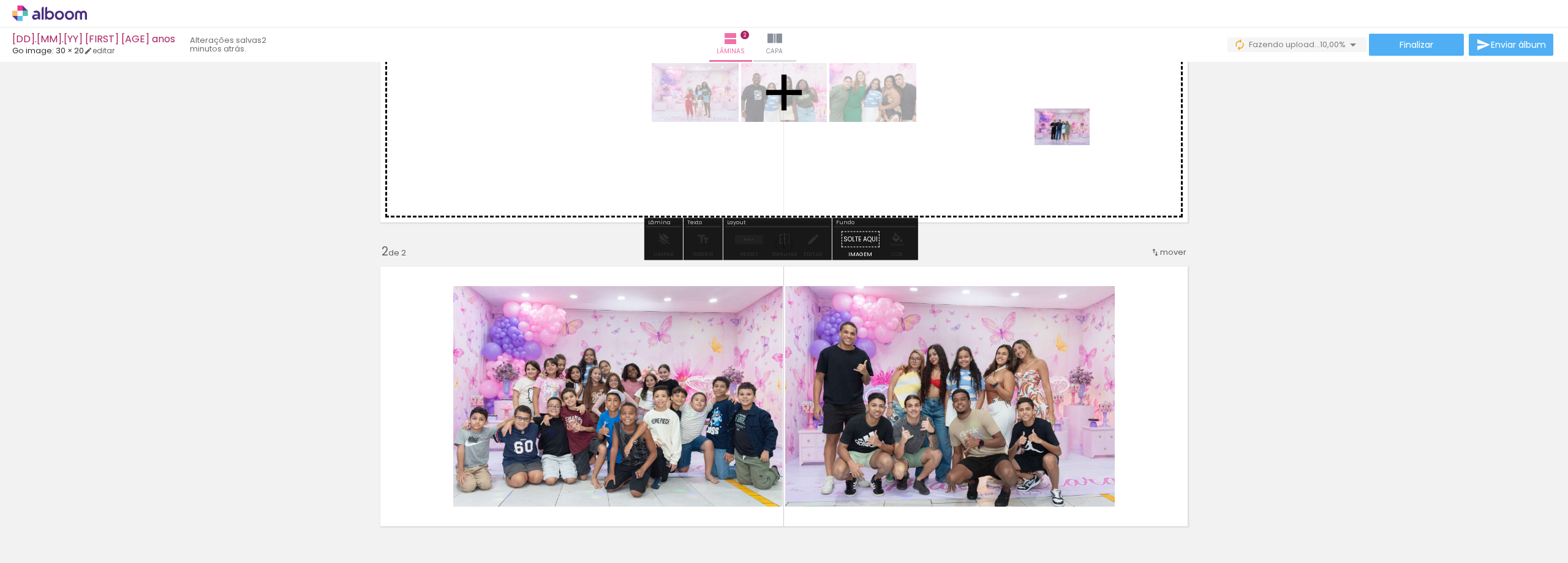 drag, startPoint x: 704, startPoint y: 414, endPoint x: 1071, endPoint y: 145, distance: 455.0275 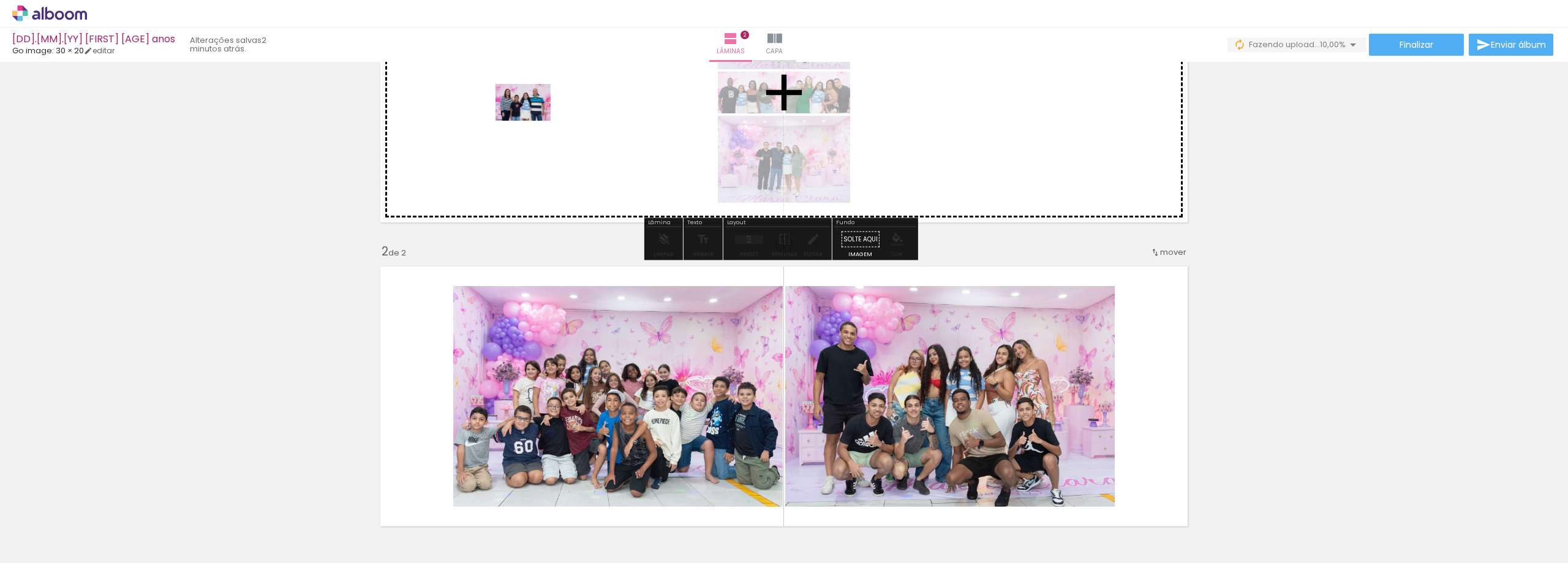 drag, startPoint x: 481, startPoint y: 421, endPoint x: 532, endPoint y: 121, distance: 304.3041 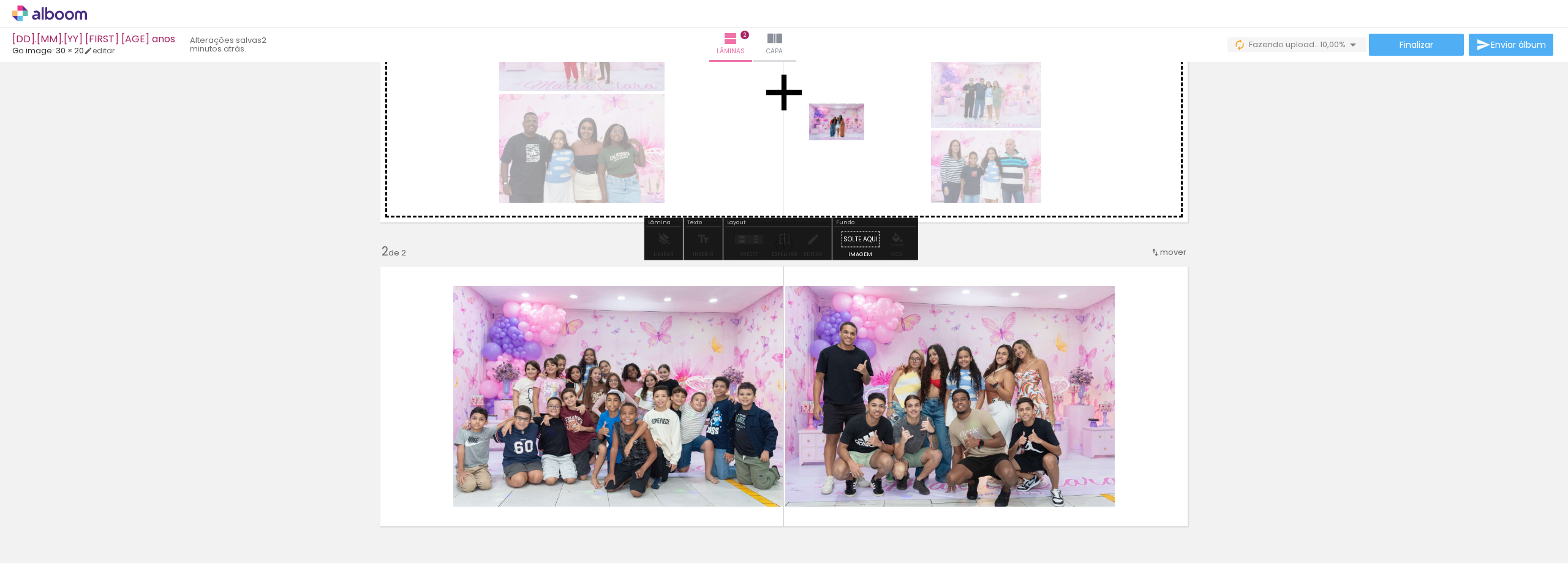 drag, startPoint x: 608, startPoint y: 534, endPoint x: 854, endPoint y: 135, distance: 468.7398 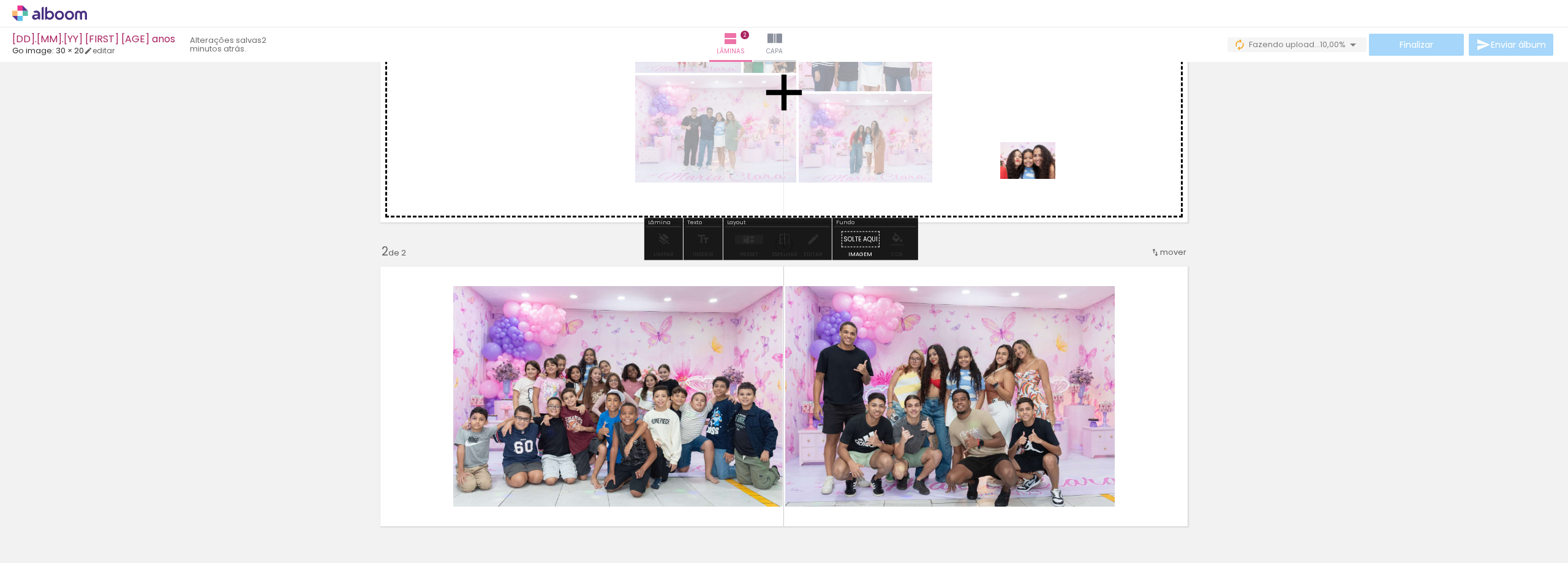 drag, startPoint x: 687, startPoint y: 524, endPoint x: 1044, endPoint y: 173, distance: 500.6496 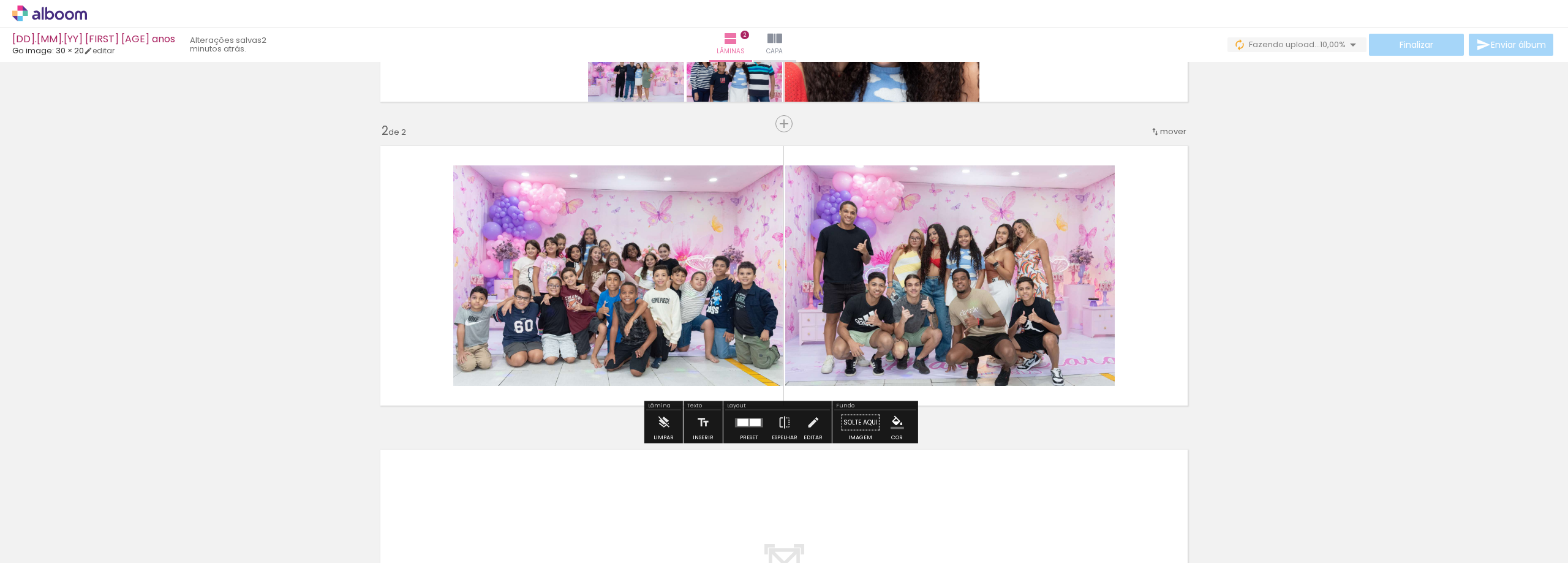 scroll, scrollTop: 387, scrollLeft: 0, axis: vertical 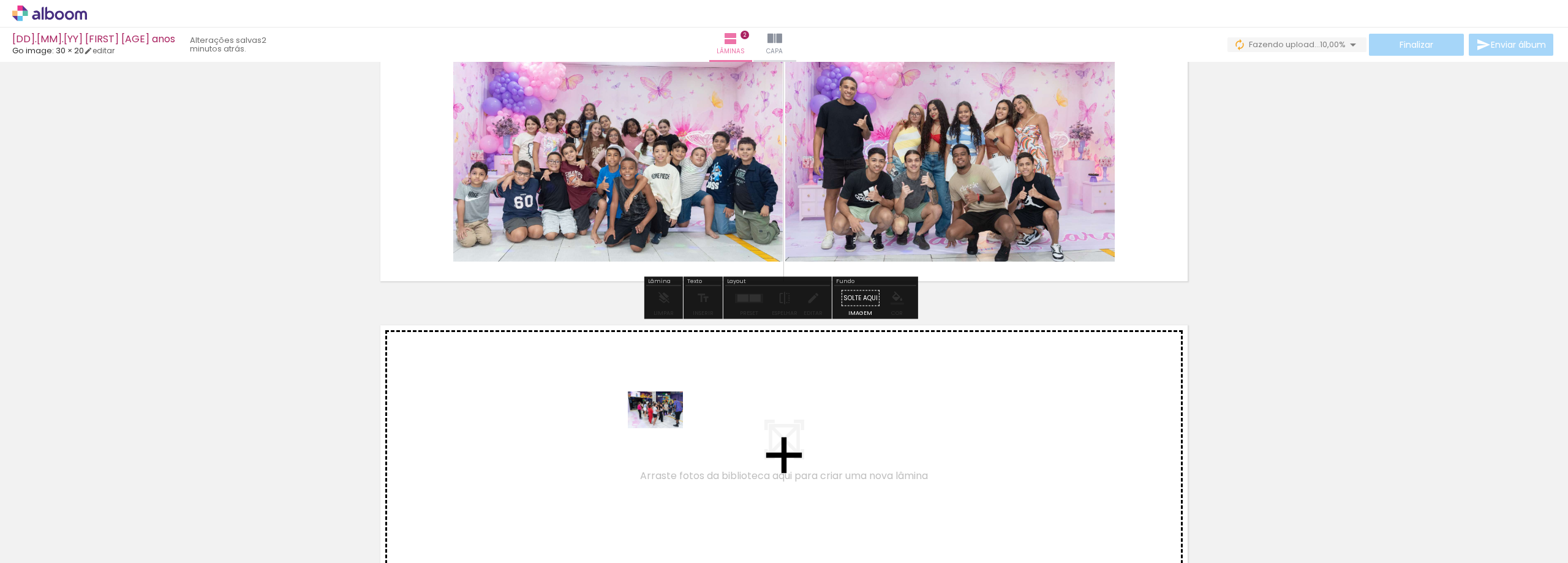 drag, startPoint x: 745, startPoint y: 489, endPoint x: 662, endPoint y: 428, distance: 103.00485 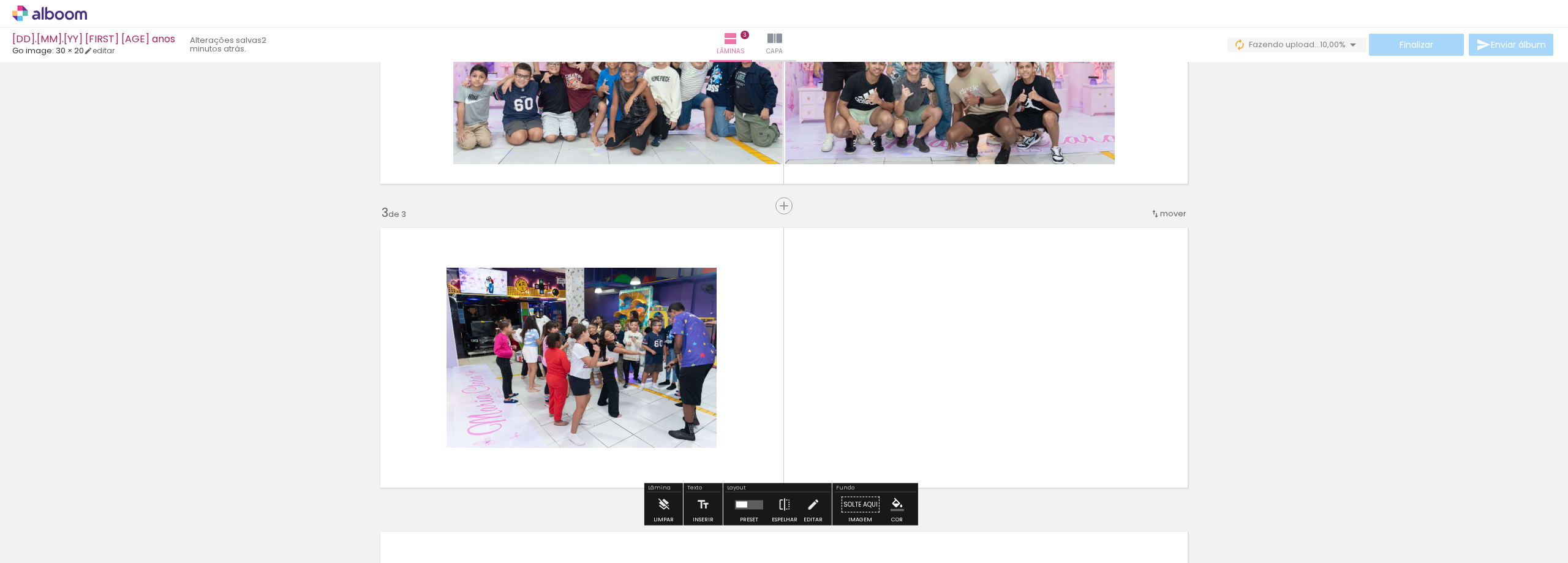 scroll, scrollTop: 568, scrollLeft: 0, axis: vertical 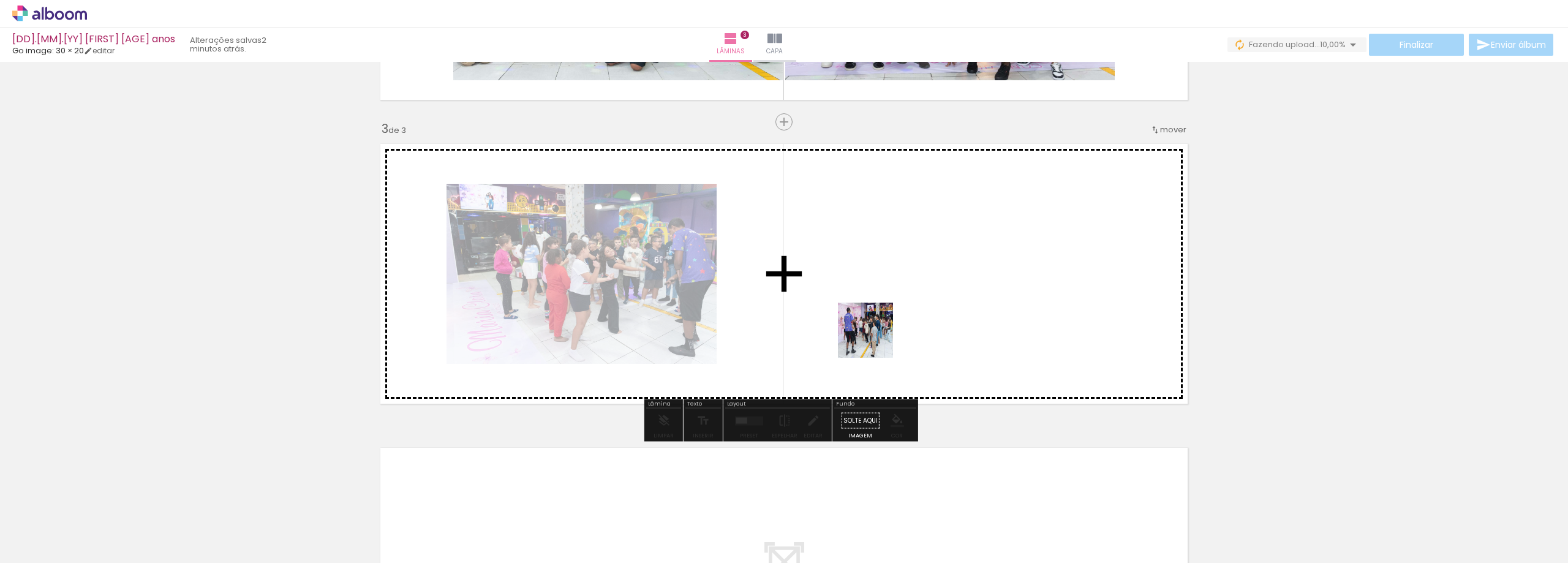 drag, startPoint x: 818, startPoint y: 488, endPoint x: 881, endPoint y: 311, distance: 187.87762 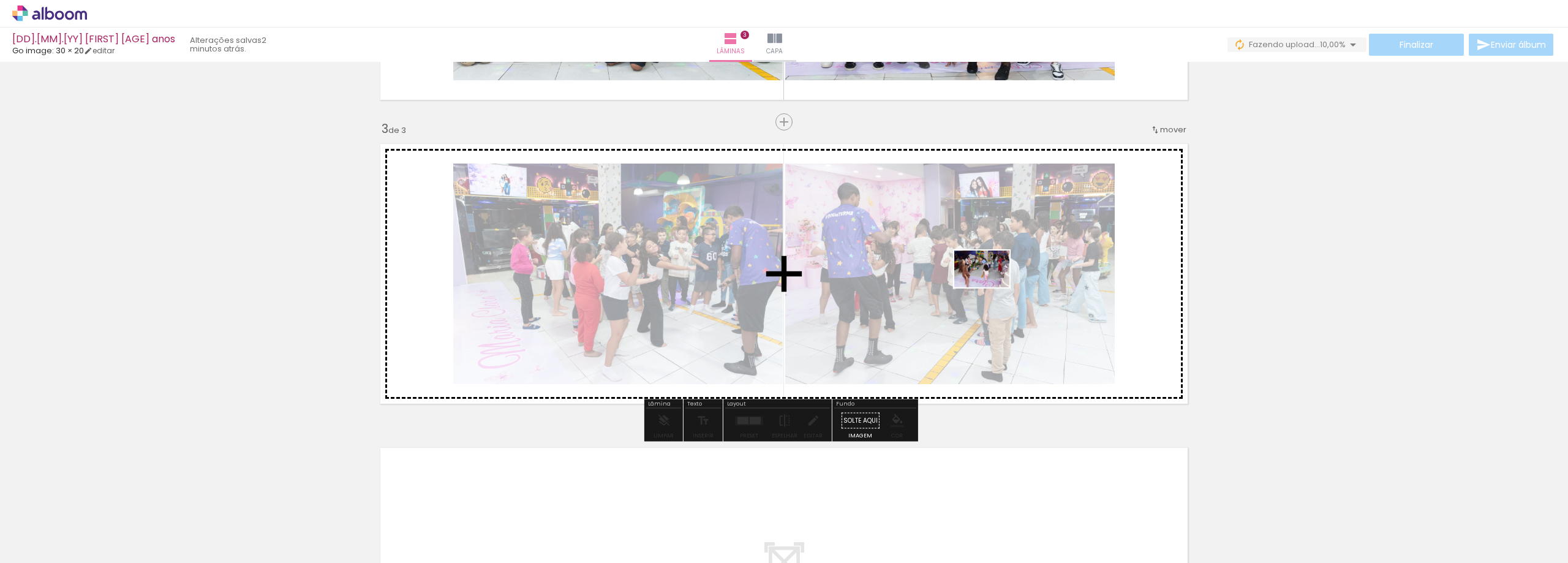 drag, startPoint x: 873, startPoint y: 508, endPoint x: 993, endPoint y: 445, distance: 135.53228 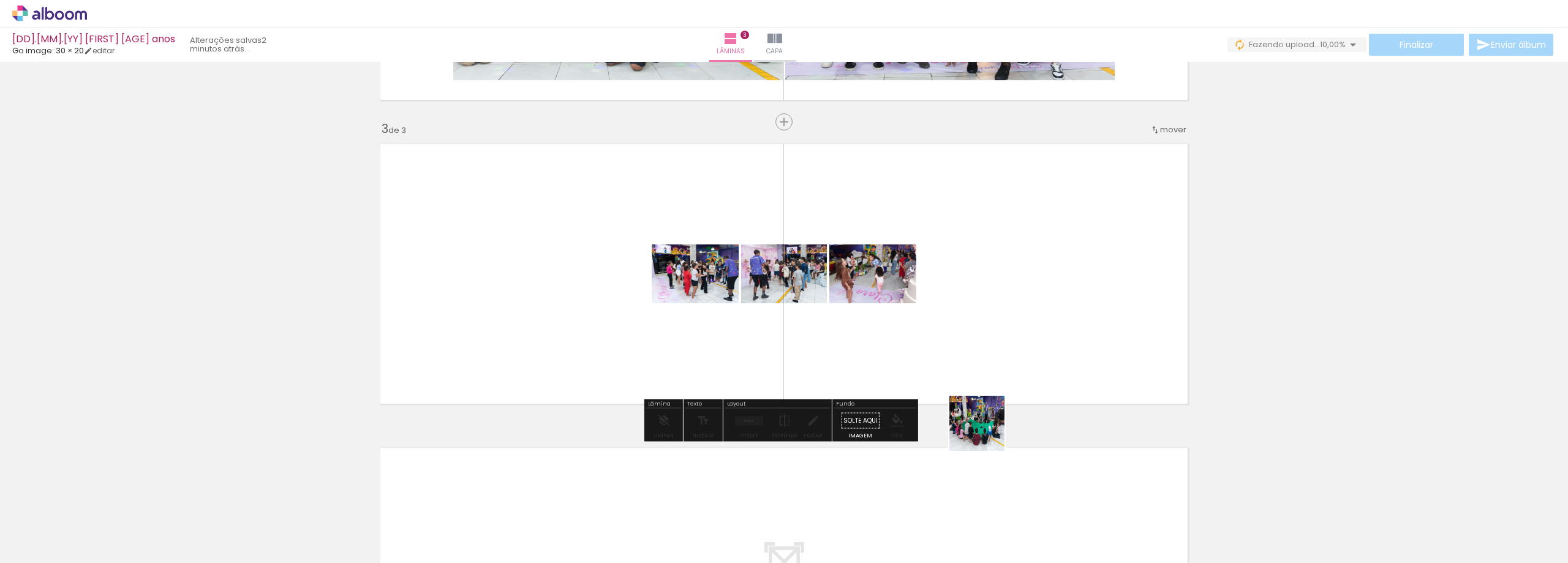 drag, startPoint x: 963, startPoint y: 516, endPoint x: 1020, endPoint y: 479, distance: 67.9559 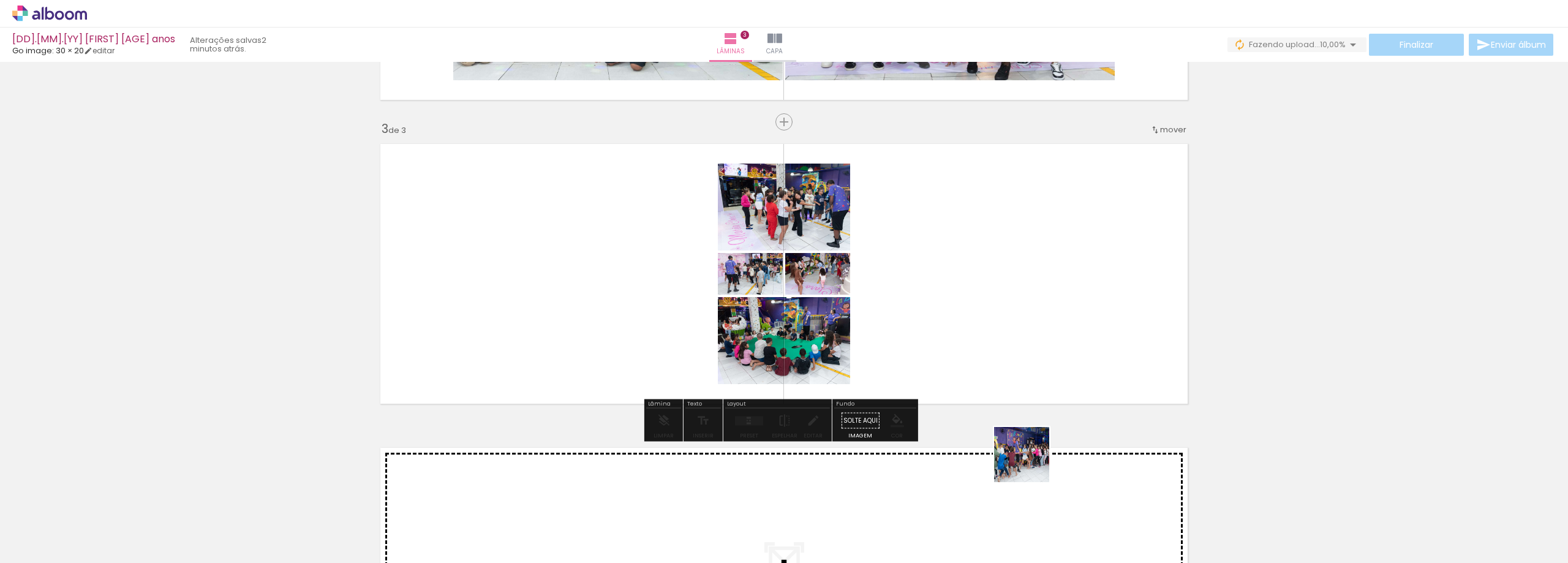 drag, startPoint x: 1031, startPoint y: 464, endPoint x: 1049, endPoint y: 459, distance: 18.681542 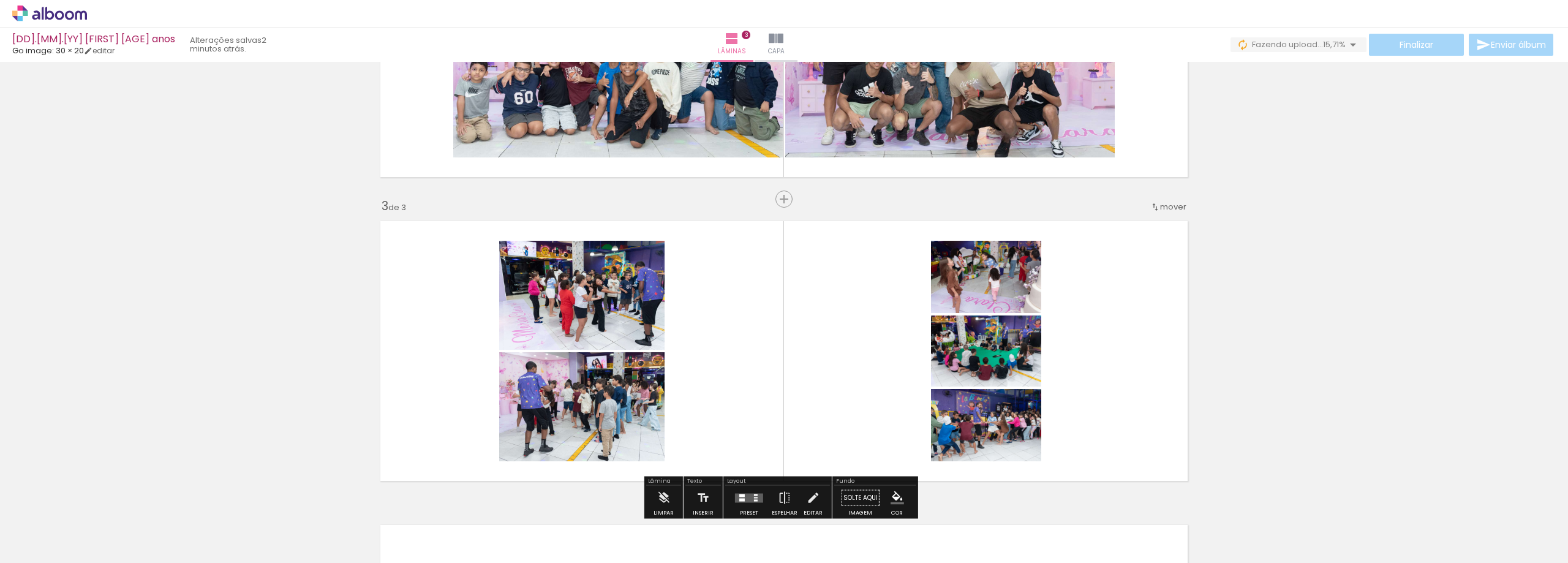scroll, scrollTop: 445, scrollLeft: 0, axis: vertical 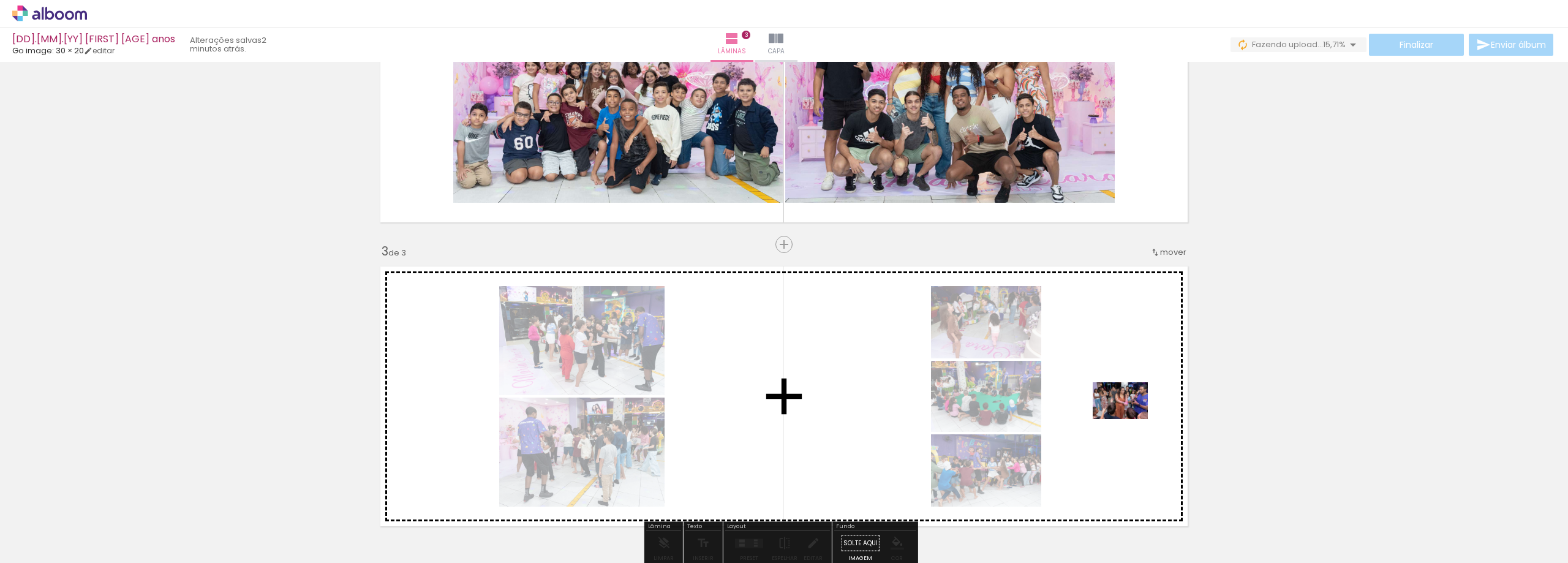 drag, startPoint x: 1104, startPoint y: 501, endPoint x: 1129, endPoint y: 419, distance: 85.72631 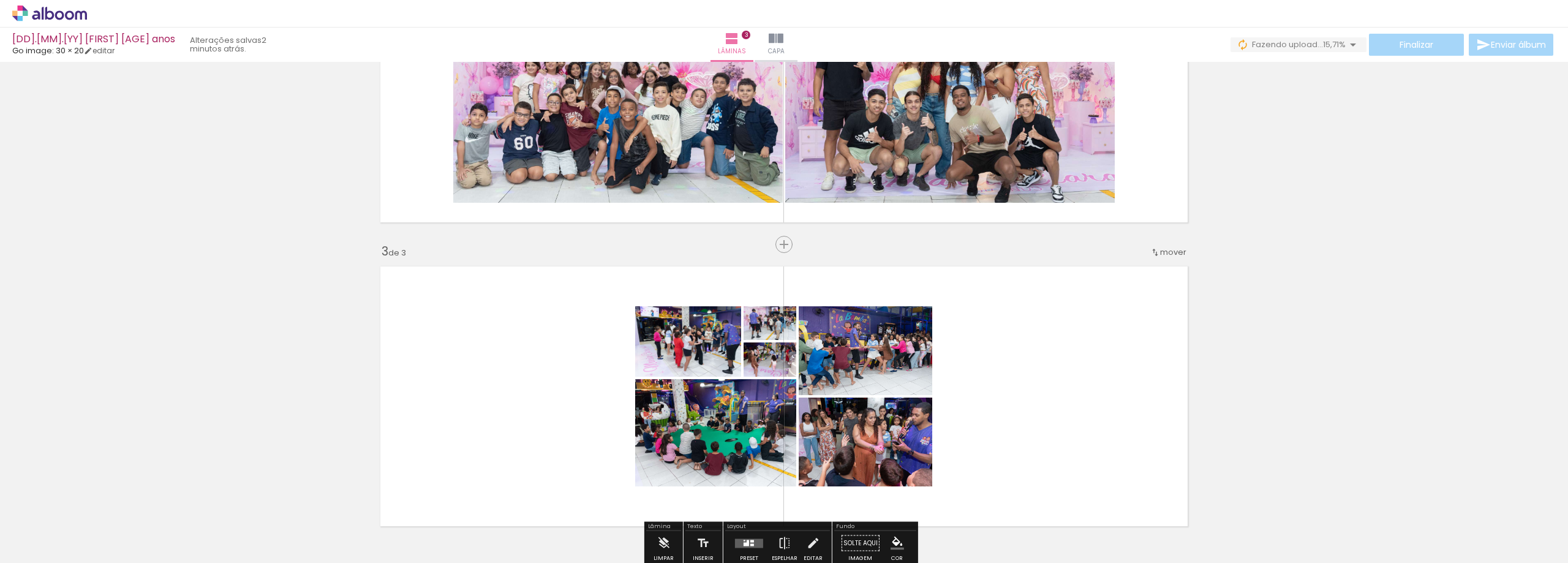 scroll, scrollTop: 690, scrollLeft: 0, axis: vertical 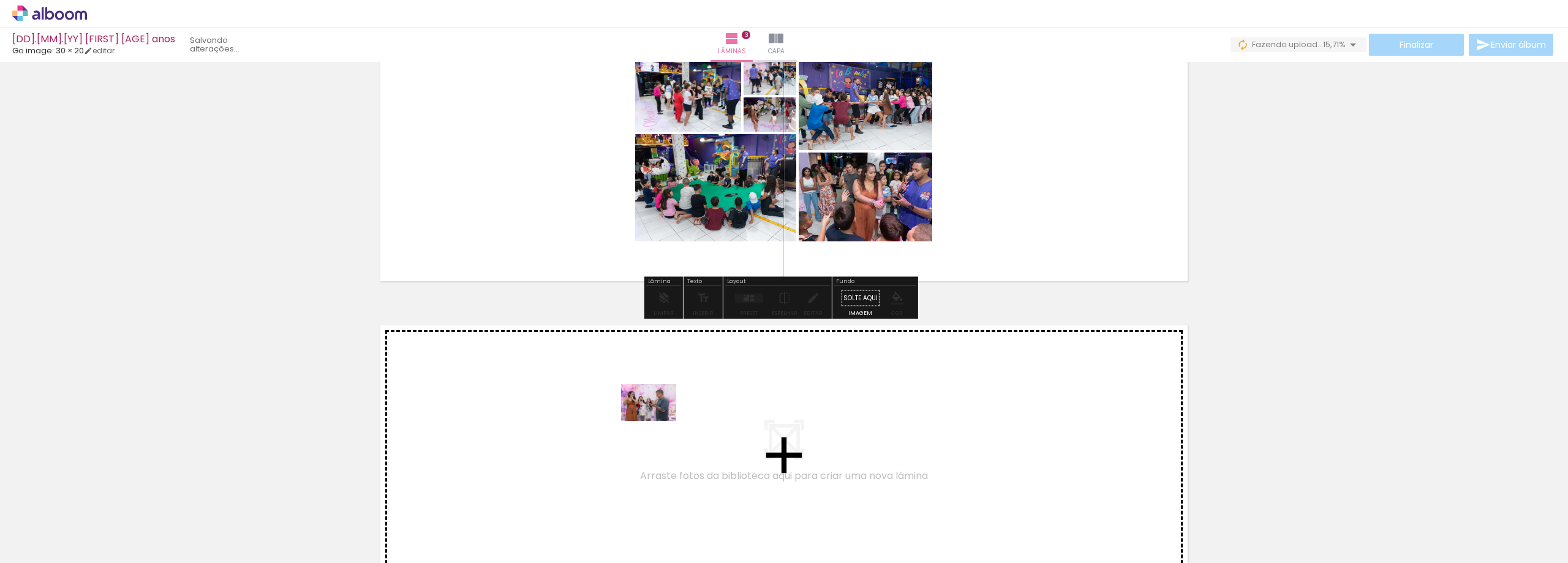 drag, startPoint x: 1152, startPoint y: 523, endPoint x: 599, endPoint y: 423, distance: 561.96886 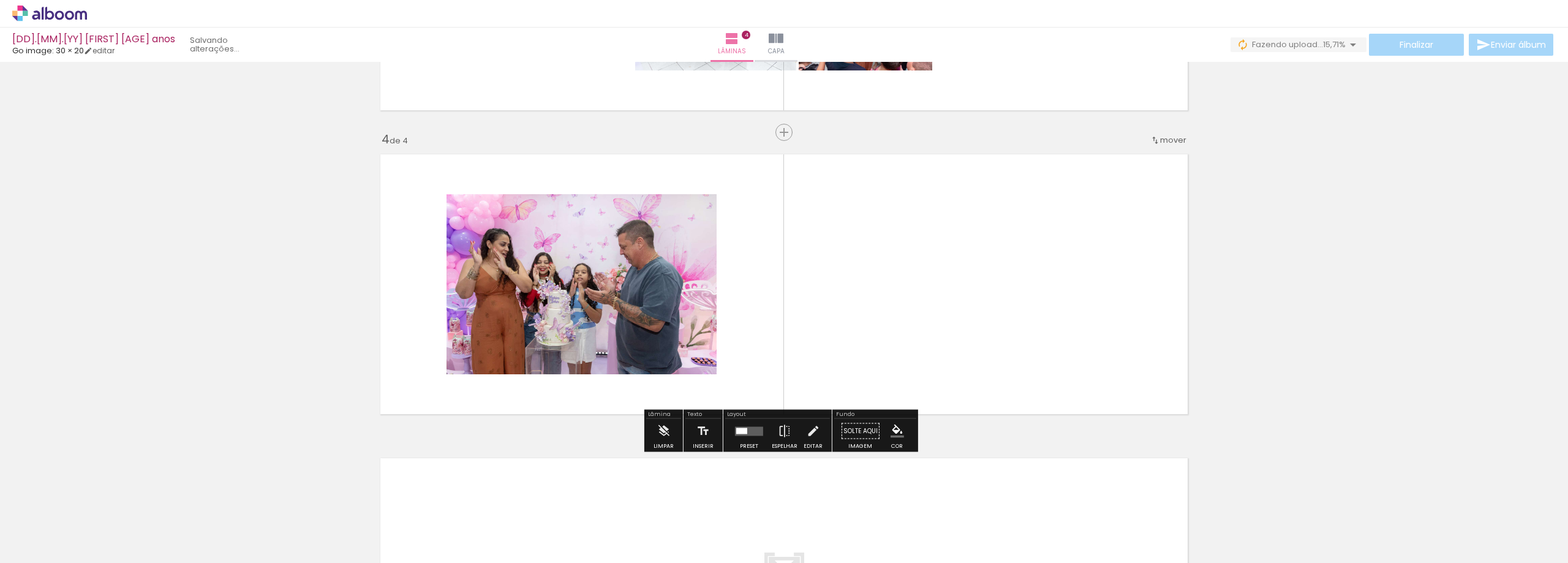 scroll, scrollTop: 872, scrollLeft: 0, axis: vertical 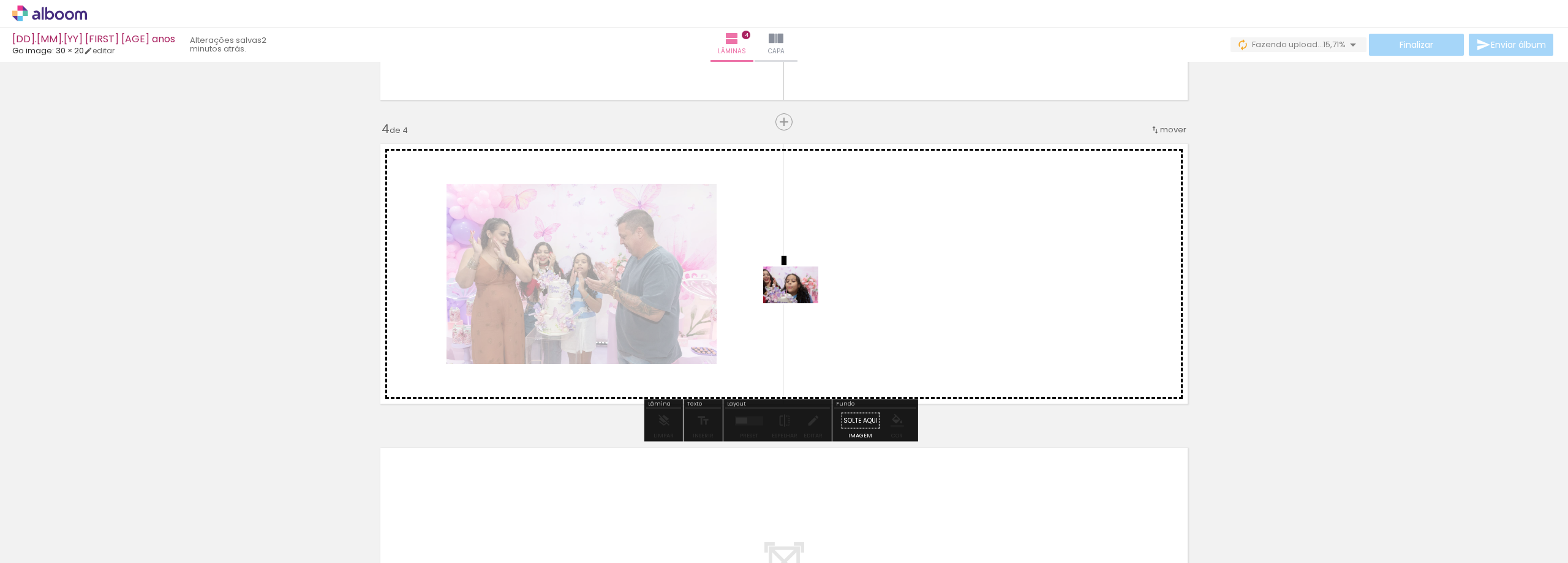 drag, startPoint x: 1152, startPoint y: 491, endPoint x: 800, endPoint y: 303, distance: 399.0589 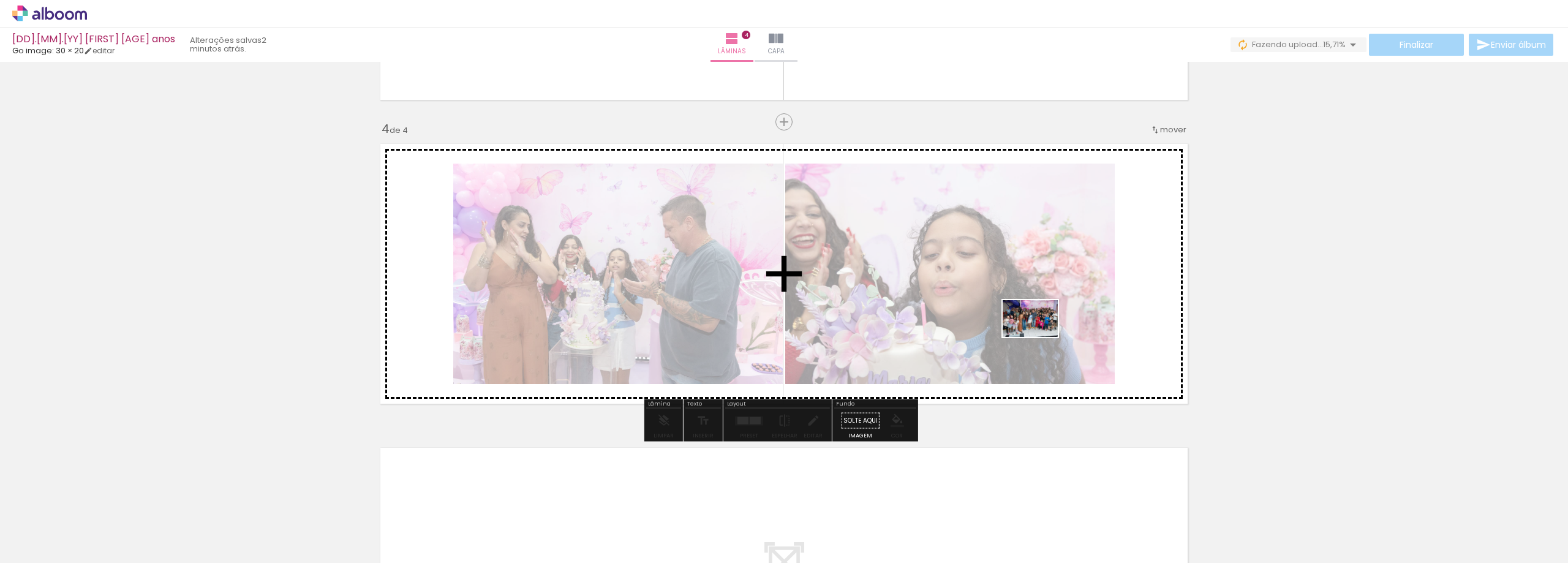 drag, startPoint x: 1252, startPoint y: 494, endPoint x: 1260, endPoint y: 515, distance: 22.47221 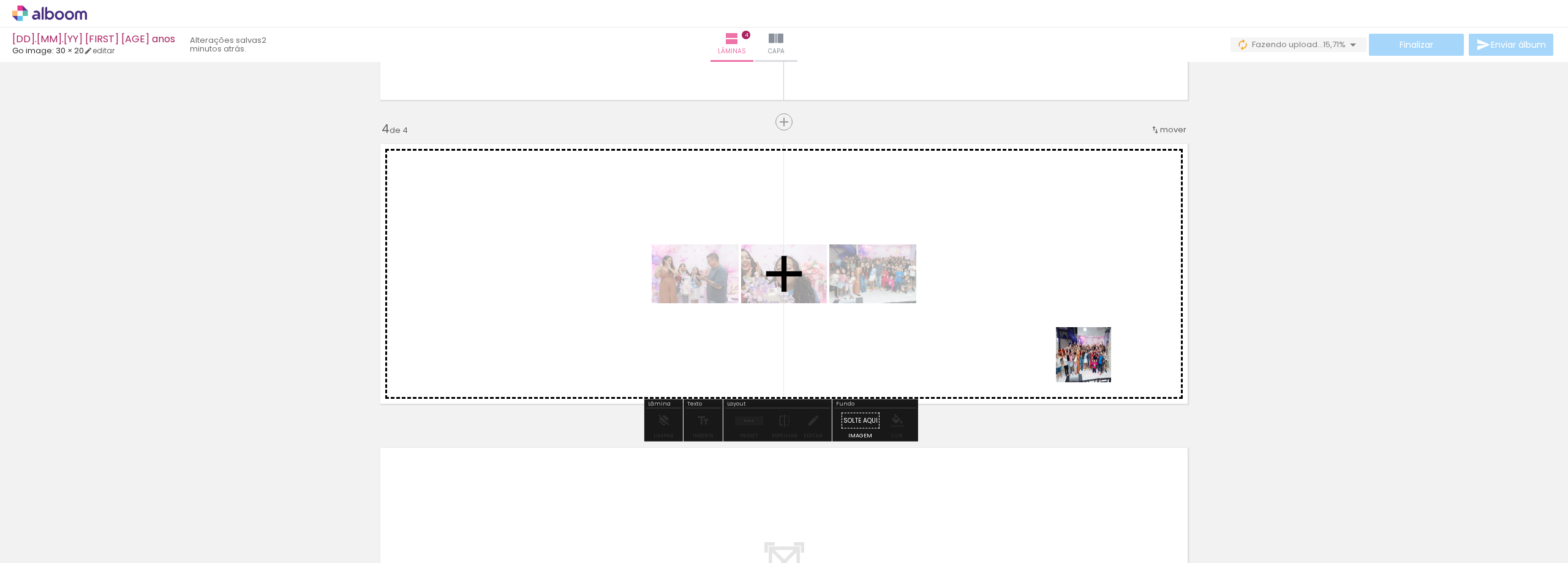 drag, startPoint x: 1237, startPoint y: 452, endPoint x: 1010, endPoint y: 303, distance: 271.53269 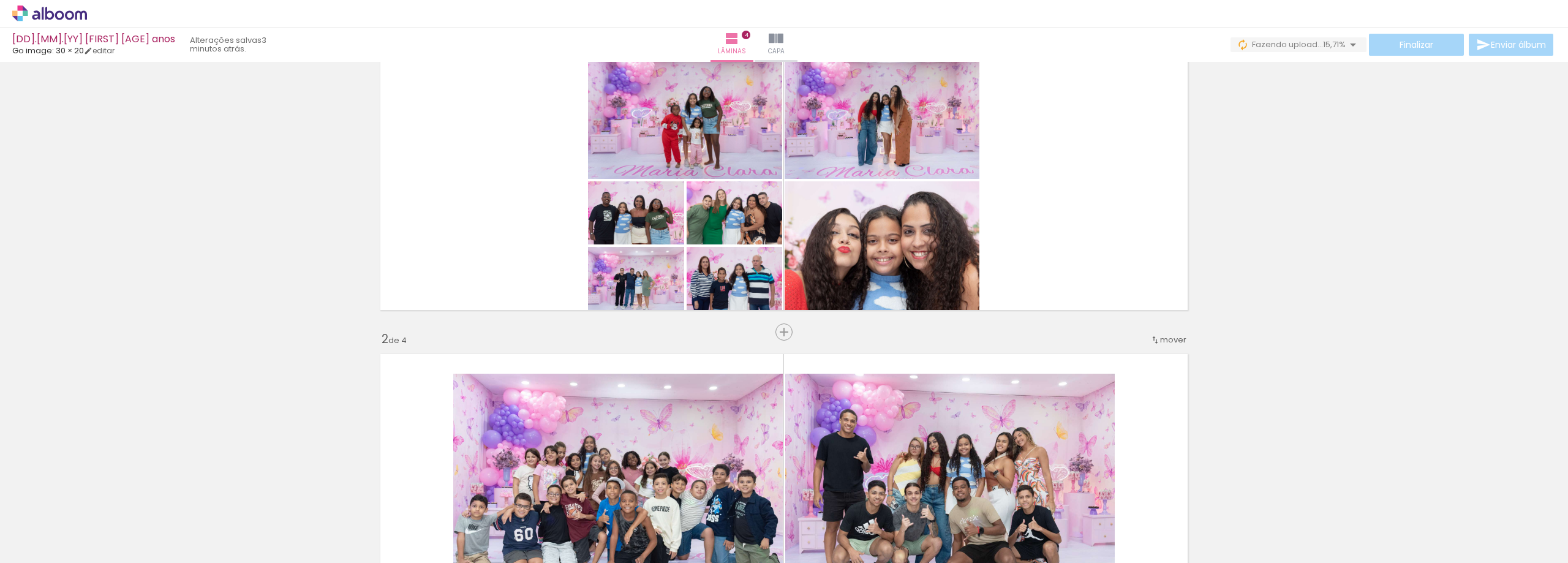 scroll, scrollTop: 0, scrollLeft: 0, axis: both 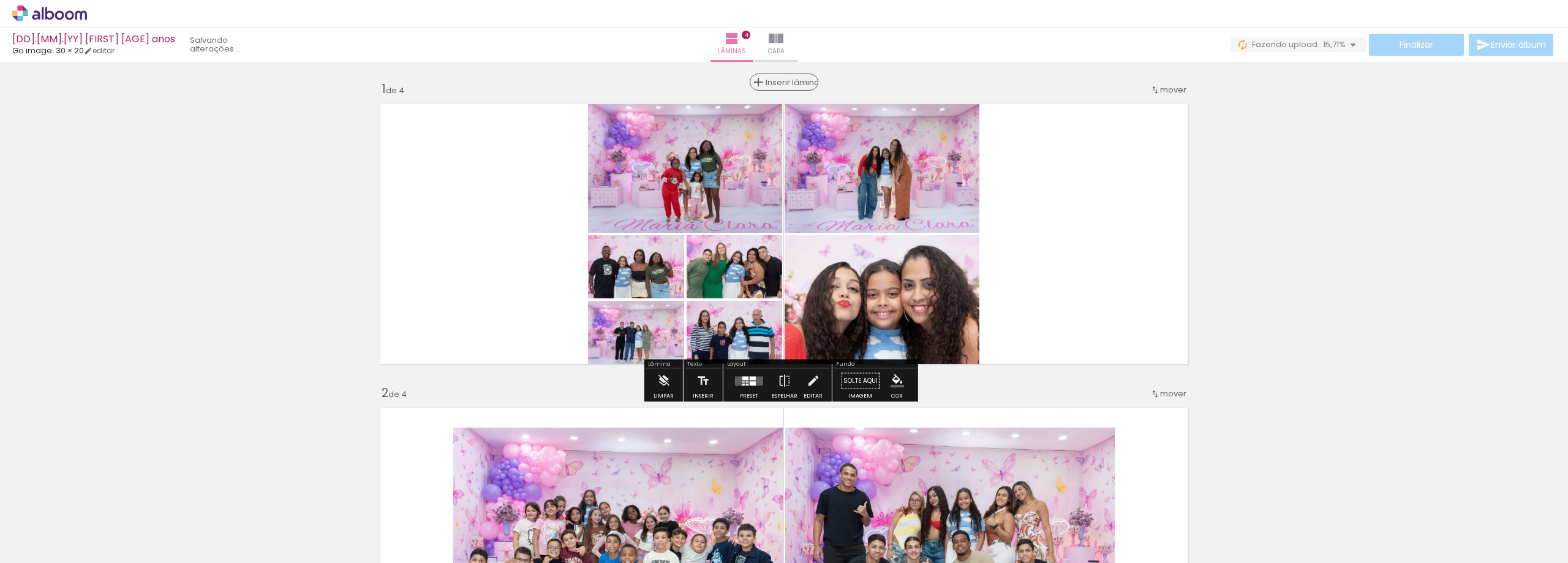 click on "Inserir lâmina" at bounding box center (790, 82) 